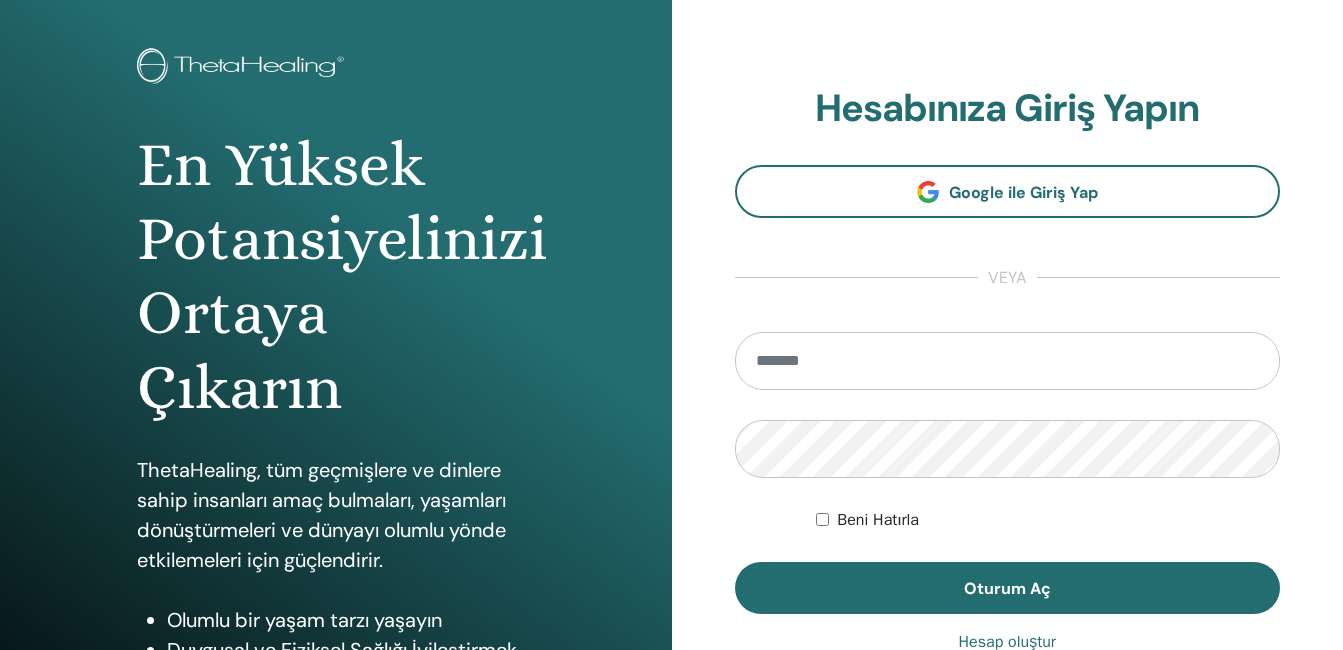 scroll, scrollTop: 0, scrollLeft: 0, axis: both 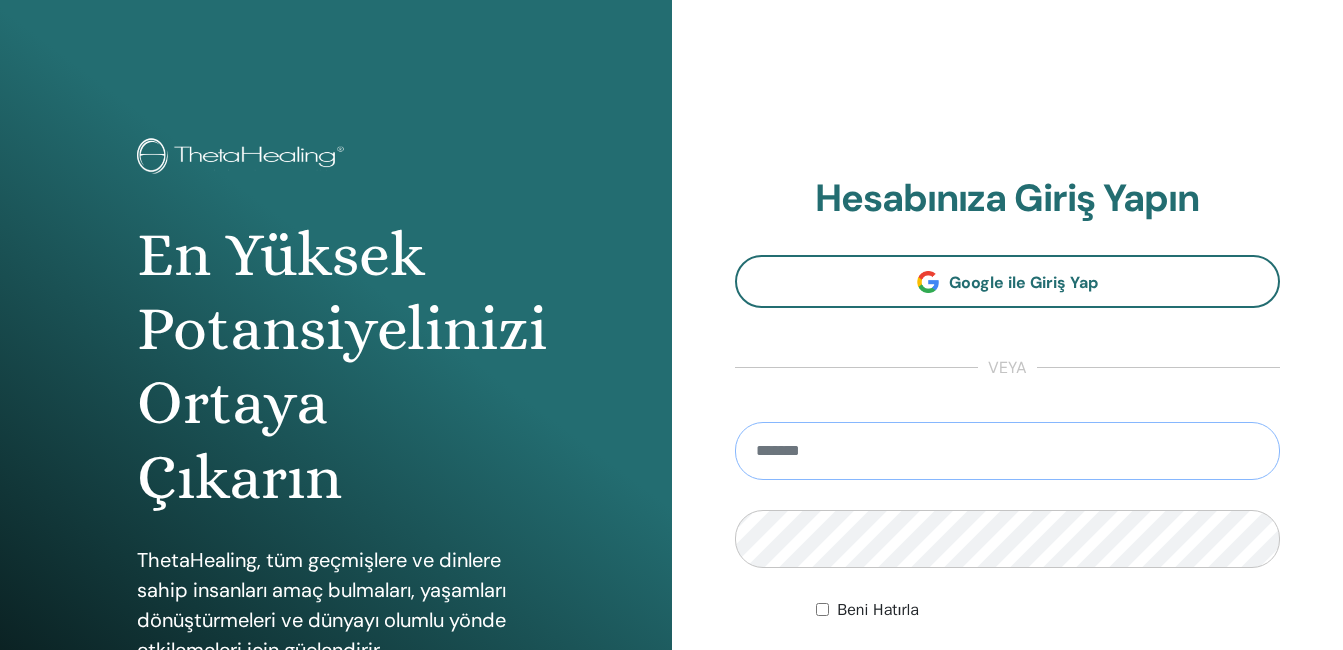 click at bounding box center [1008, 451] 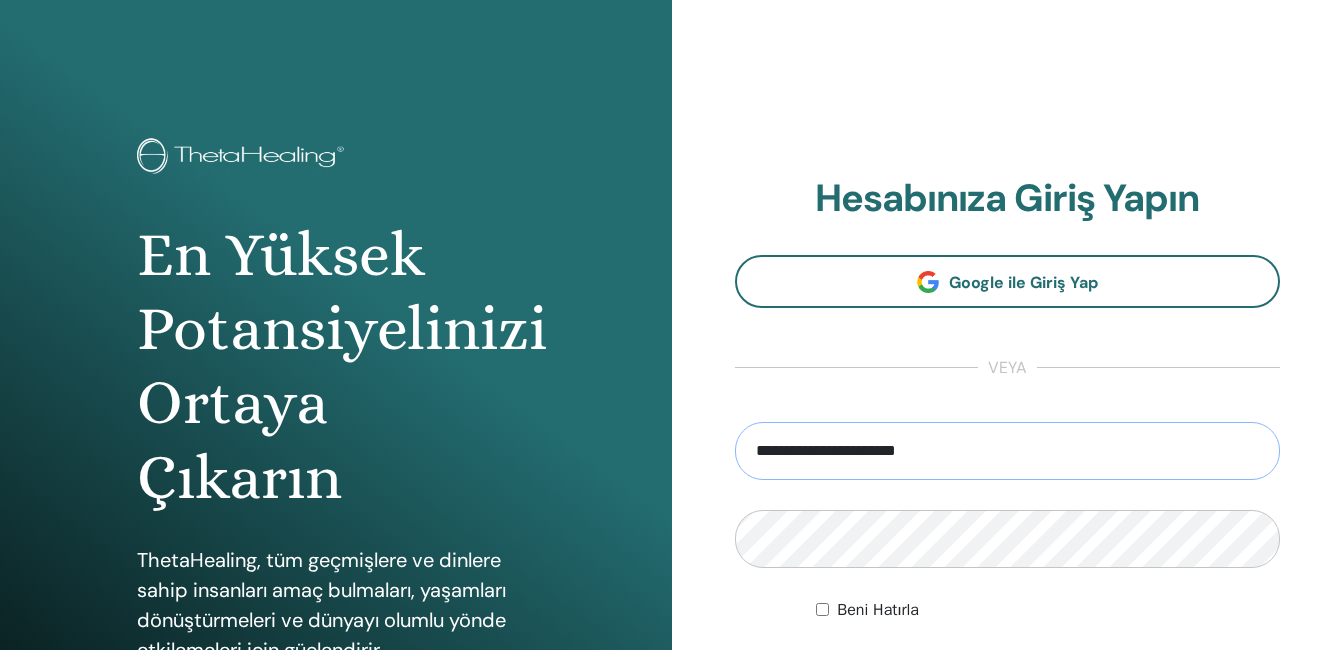type on "**********" 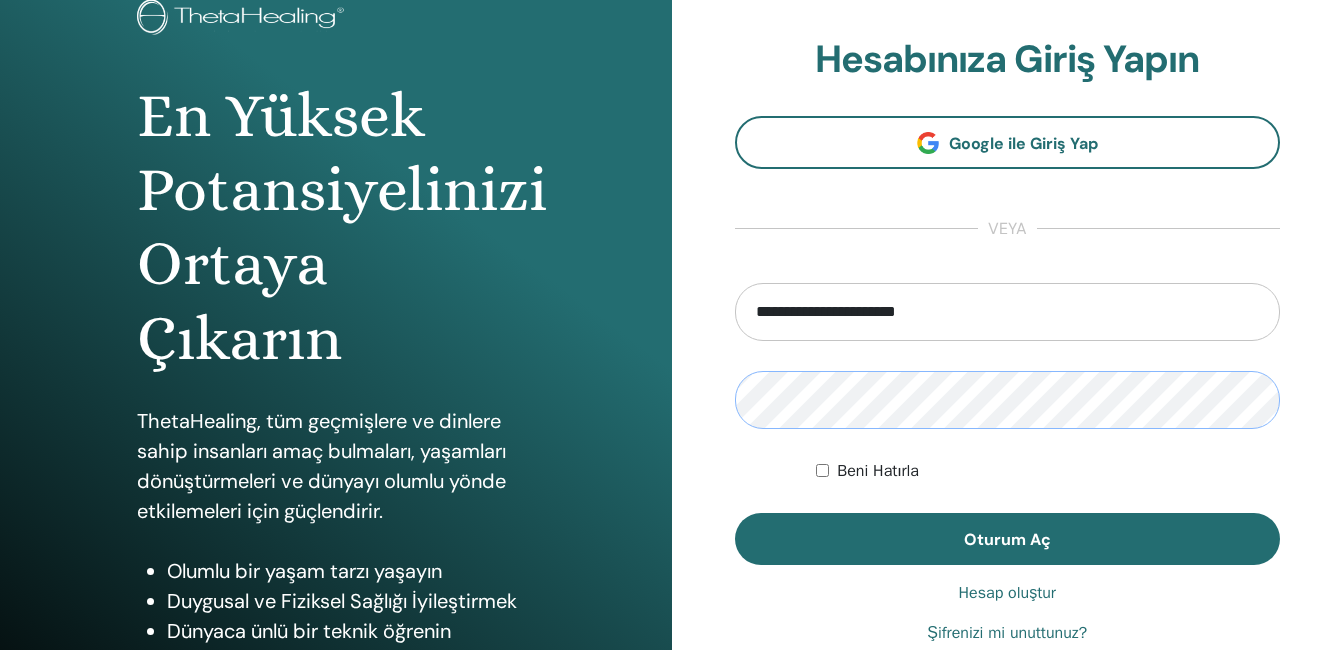 scroll, scrollTop: 143, scrollLeft: 0, axis: vertical 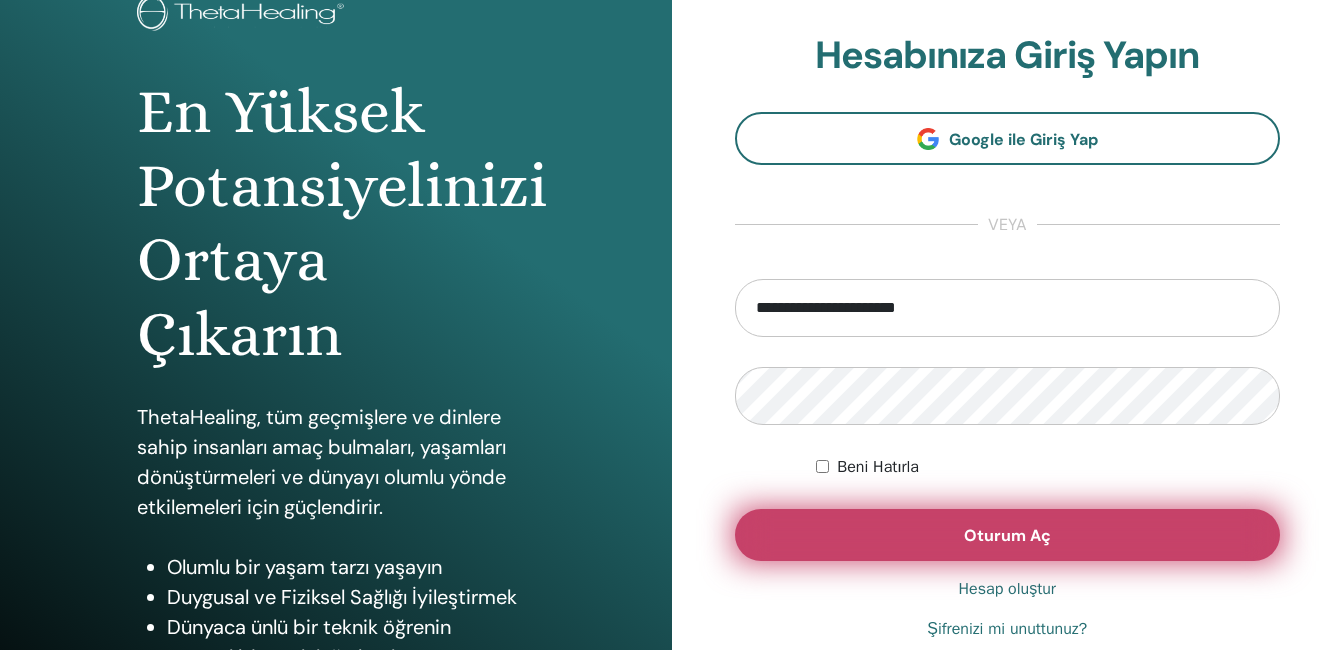 click on "Oturum Aç" at bounding box center (1008, 535) 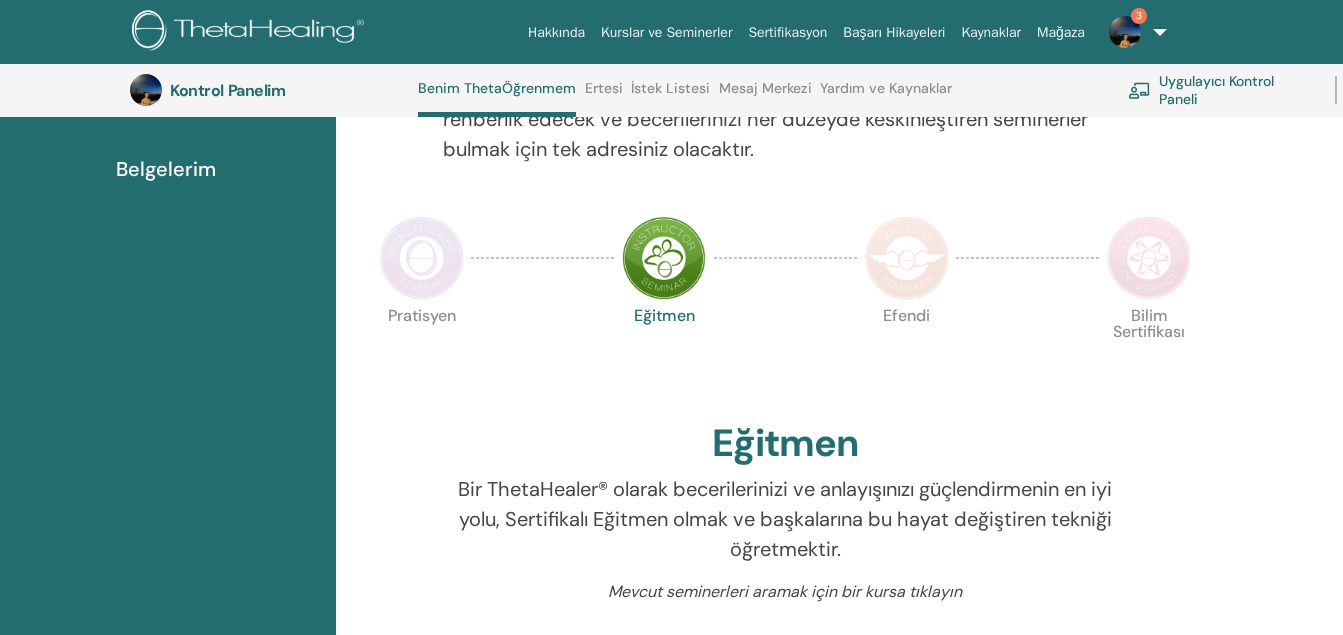 scroll, scrollTop: 352, scrollLeft: 0, axis: vertical 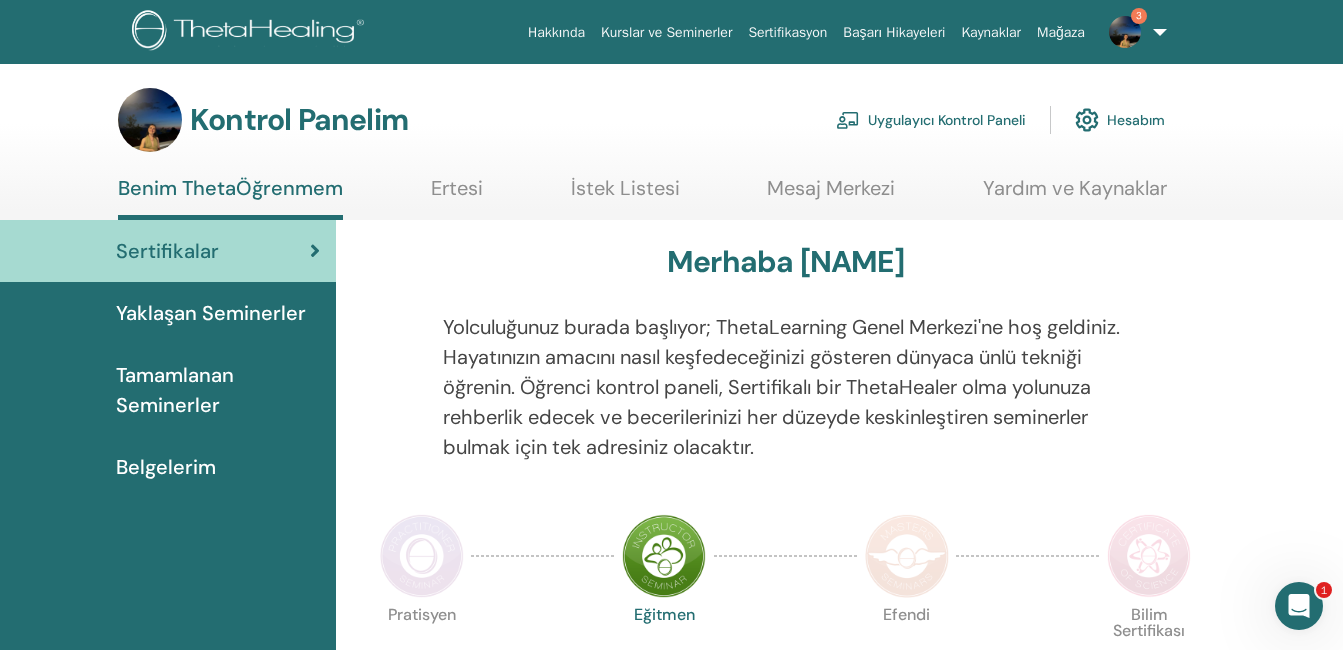 click on "Tamamlanan Seminerler" at bounding box center (218, 390) 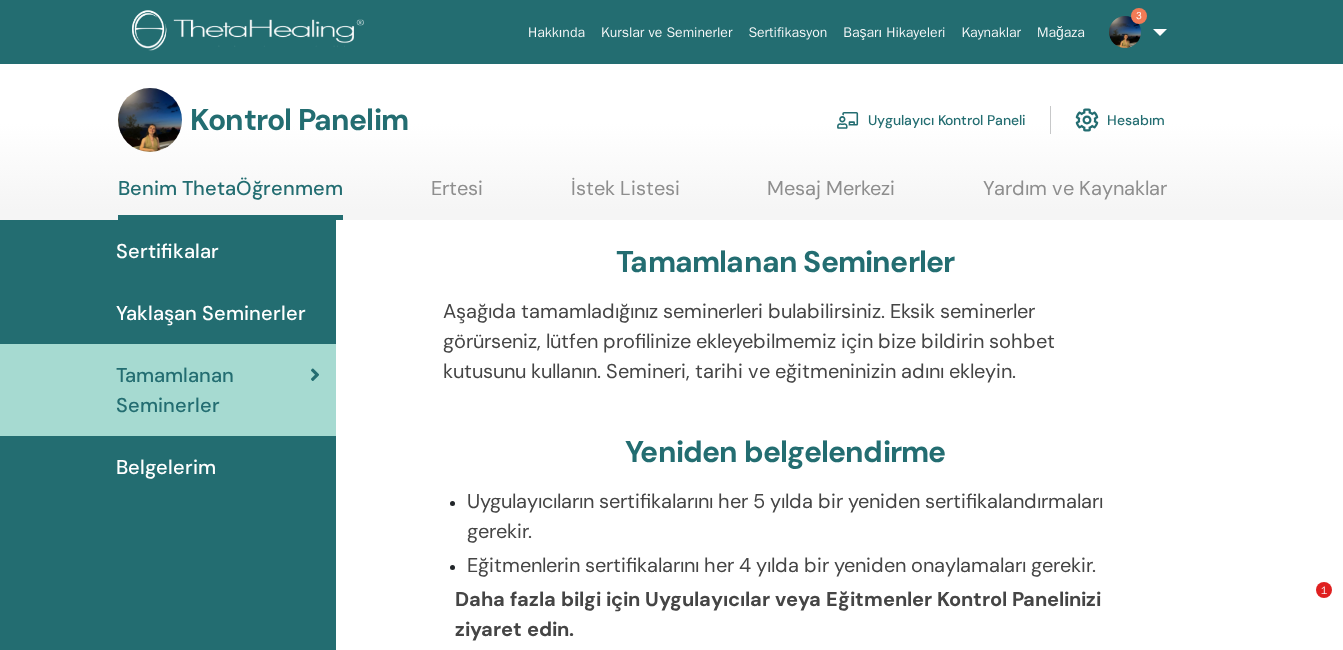 scroll, scrollTop: 67, scrollLeft: 0, axis: vertical 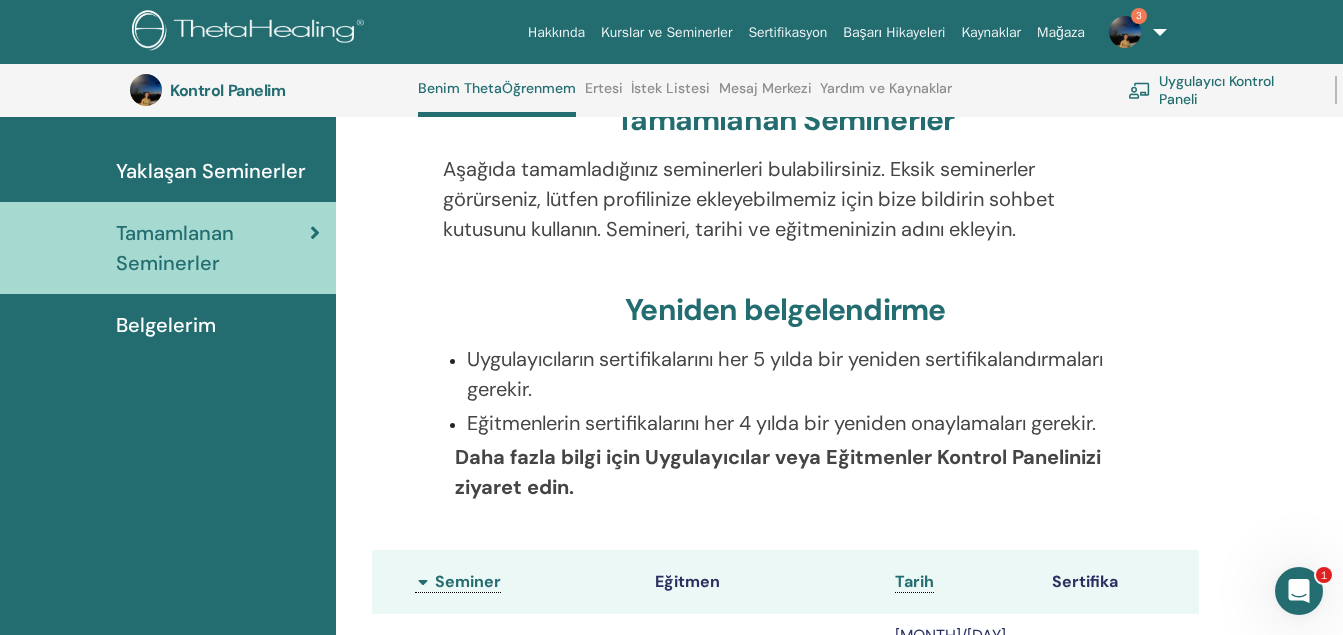 click on "Belgelerim" at bounding box center [166, 325] 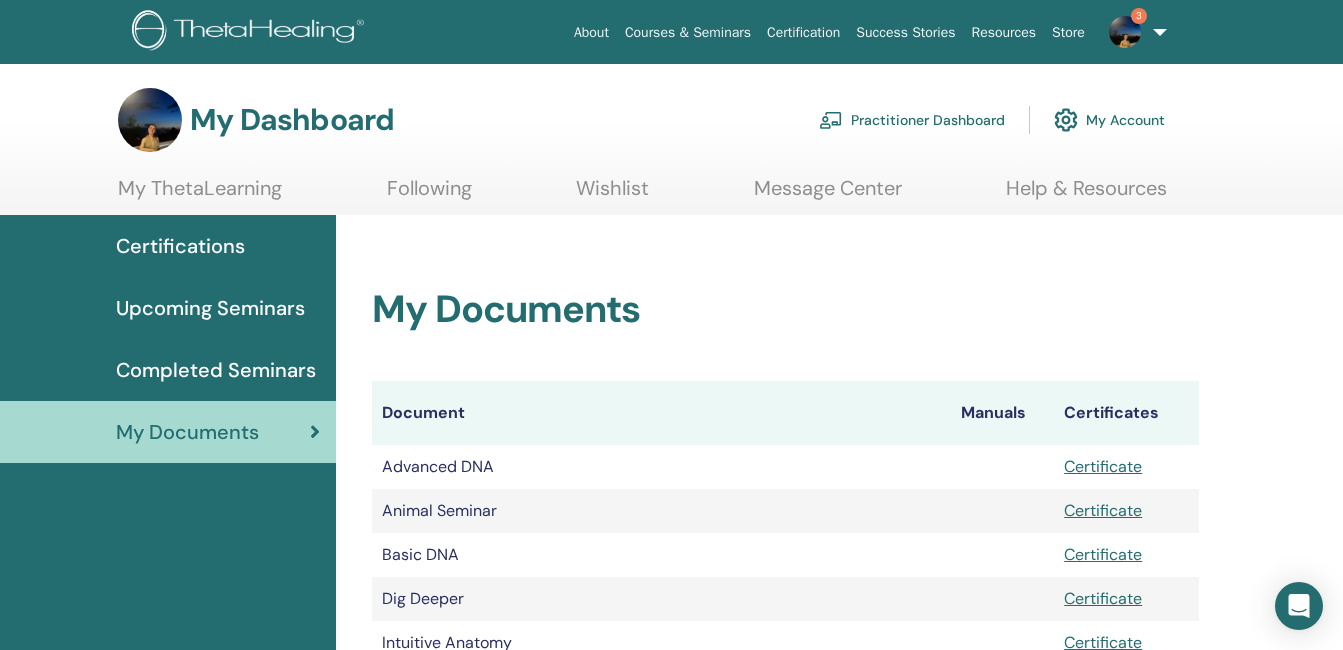 scroll, scrollTop: 0, scrollLeft: 0, axis: both 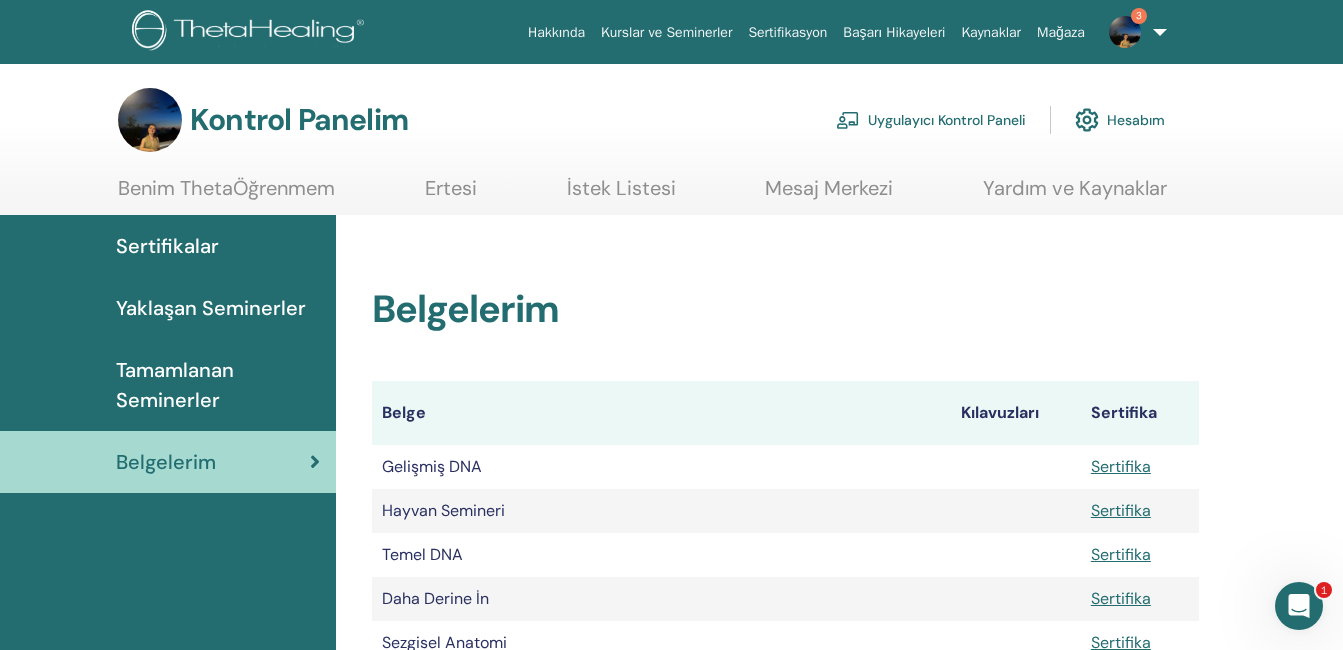 click on "Yaklaşan Seminerler" at bounding box center (211, 308) 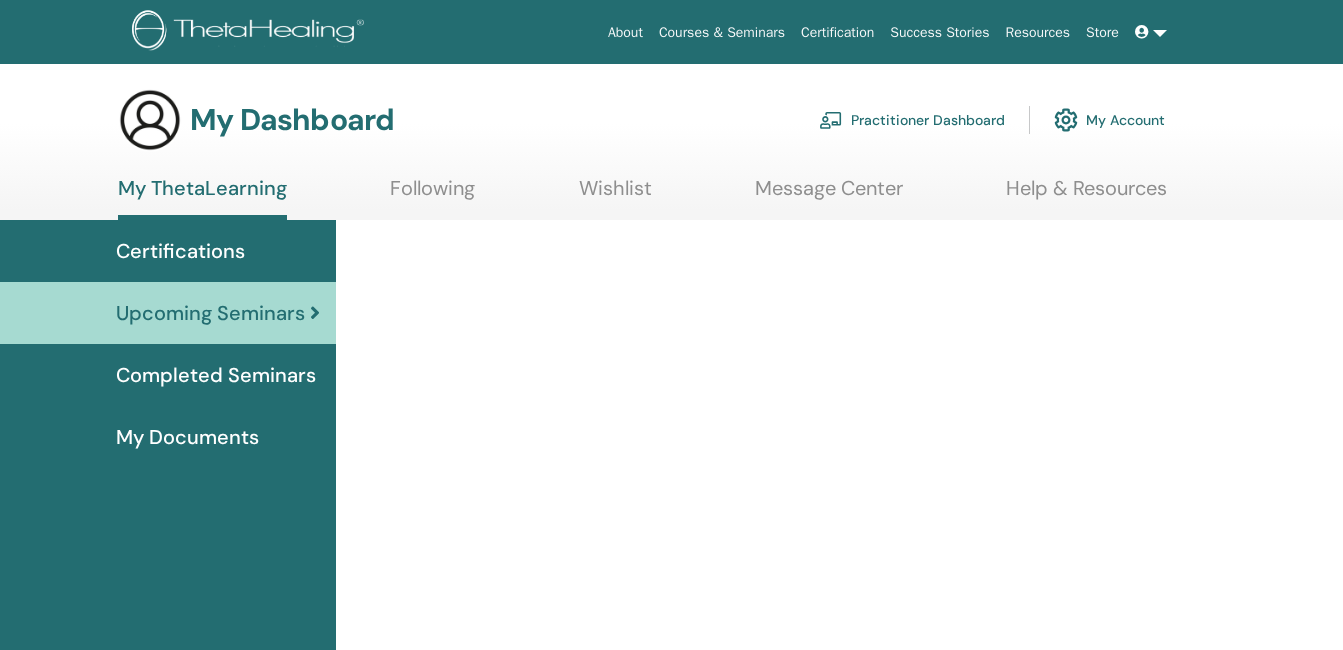 scroll, scrollTop: 0, scrollLeft: 0, axis: both 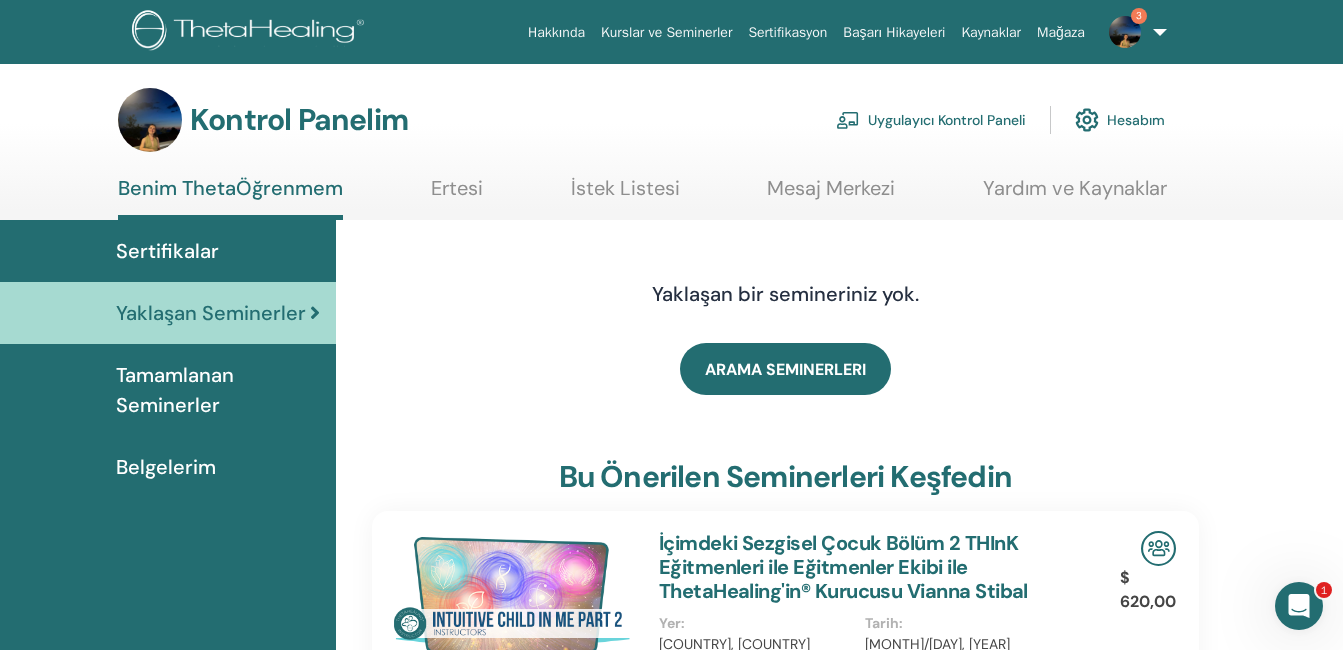 click on "Sertifikalar" at bounding box center [167, 251] 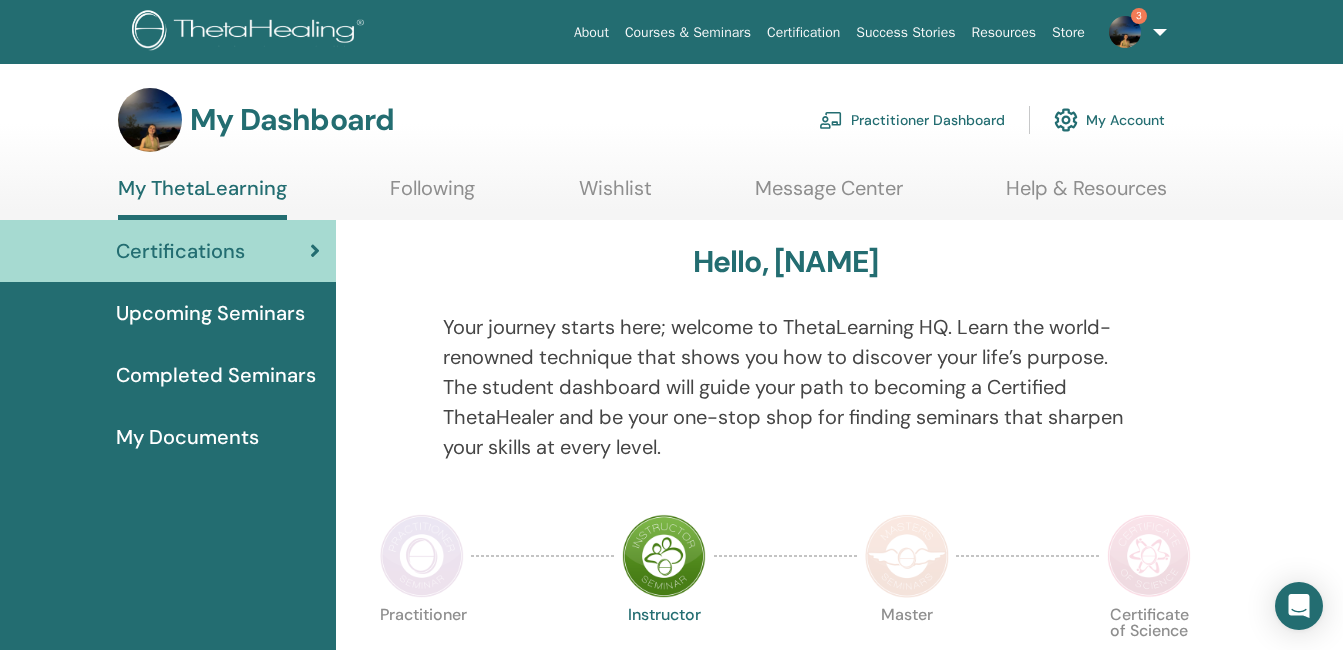 scroll, scrollTop: 0, scrollLeft: 0, axis: both 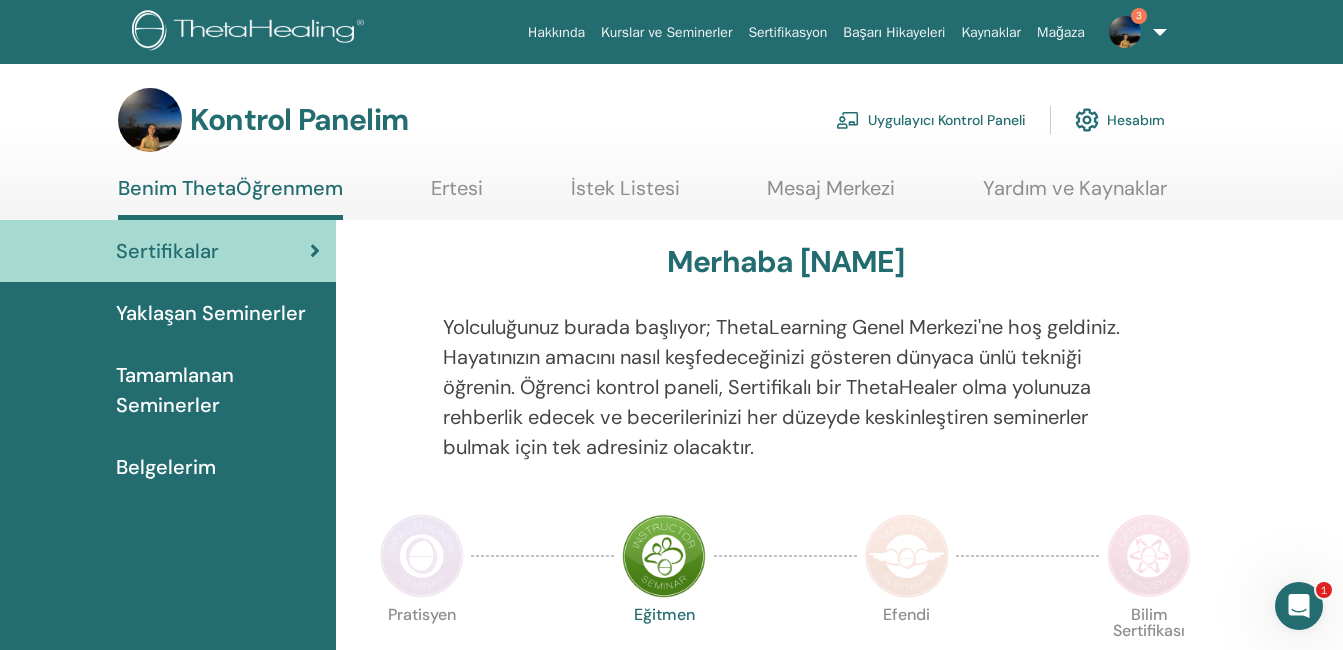 click on "Belgelerim" at bounding box center (166, 467) 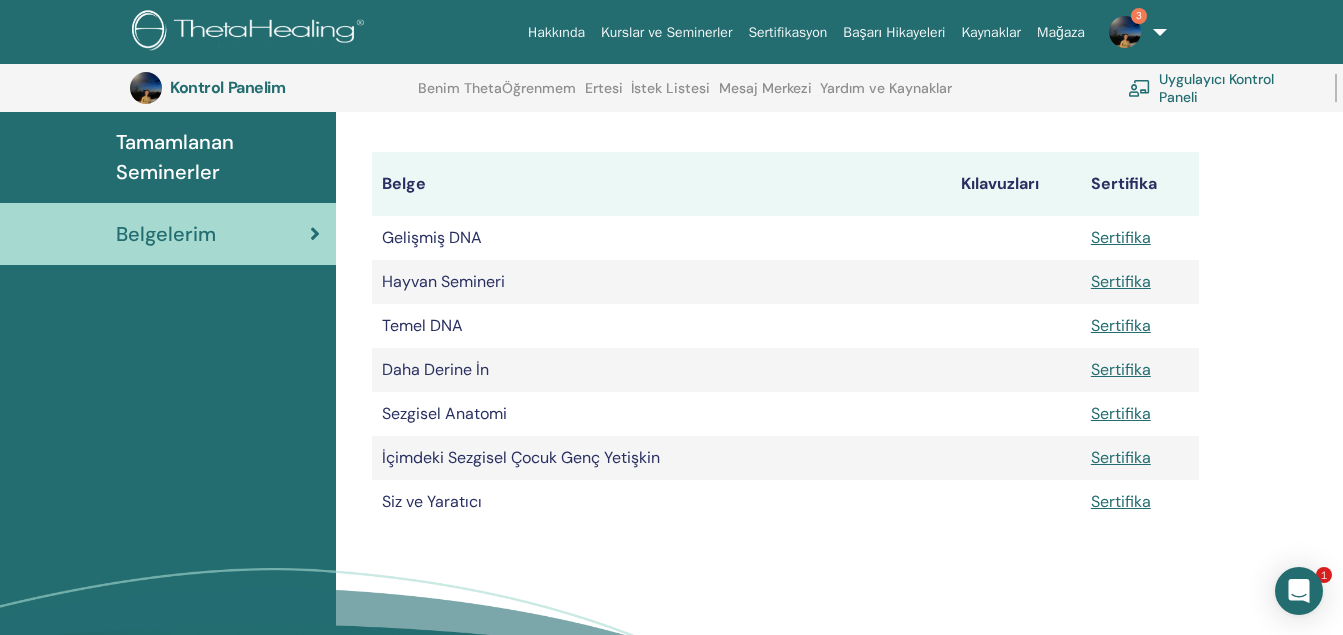 scroll, scrollTop: 315, scrollLeft: 0, axis: vertical 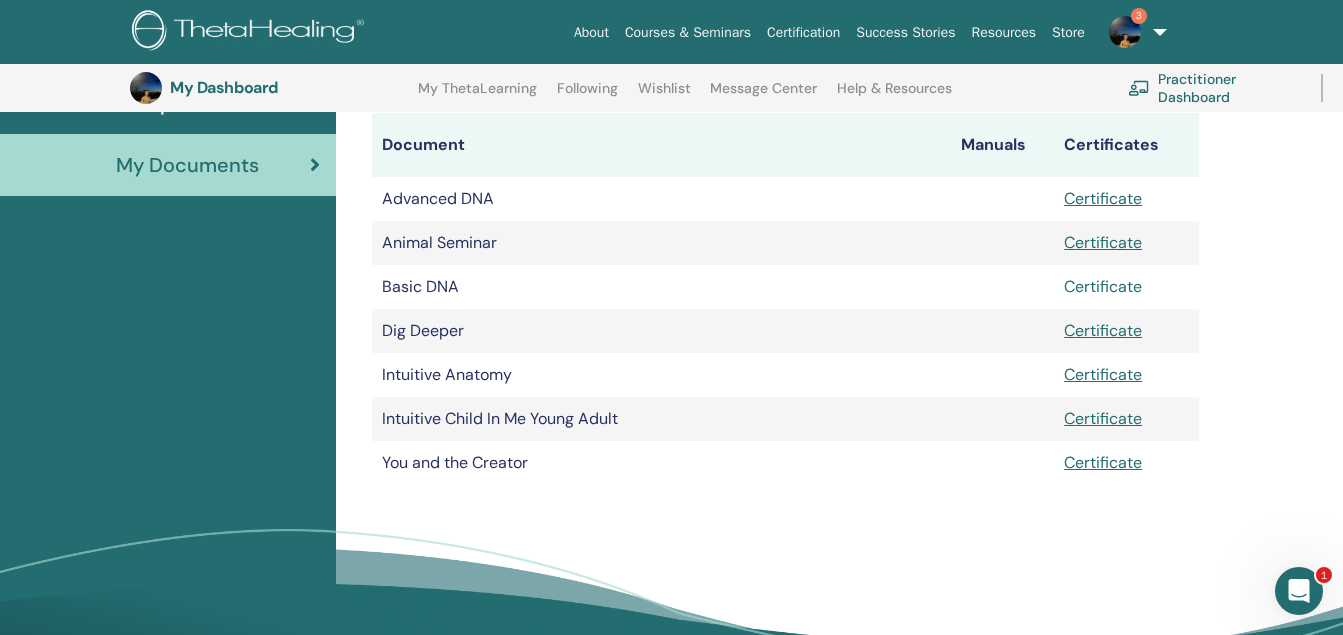 click on "Certificate" at bounding box center [1103, 286] 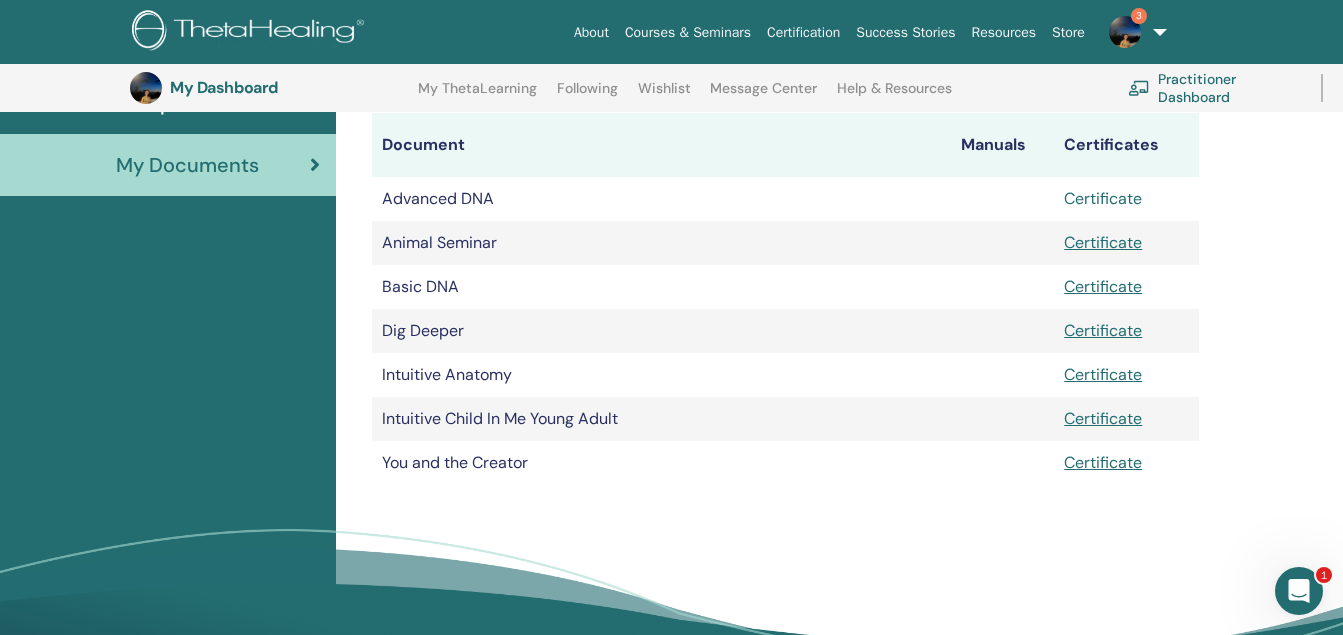 click on "Certificate" at bounding box center [1103, 198] 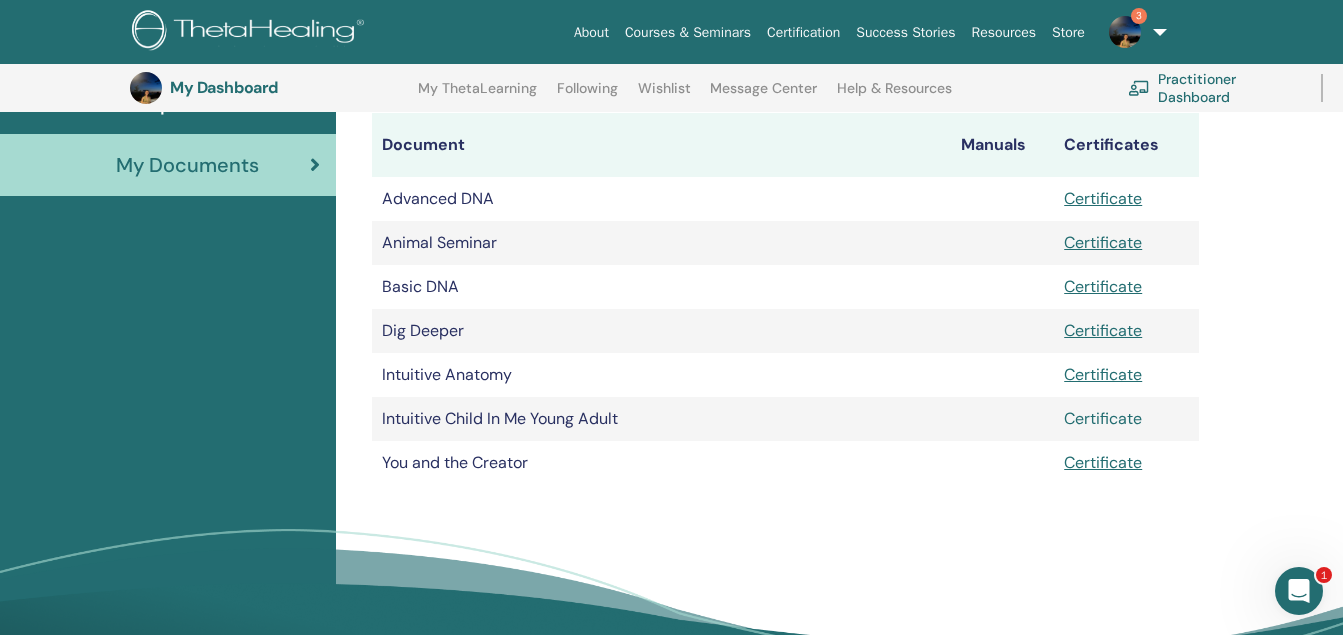 click on "Certificate" at bounding box center (1103, 418) 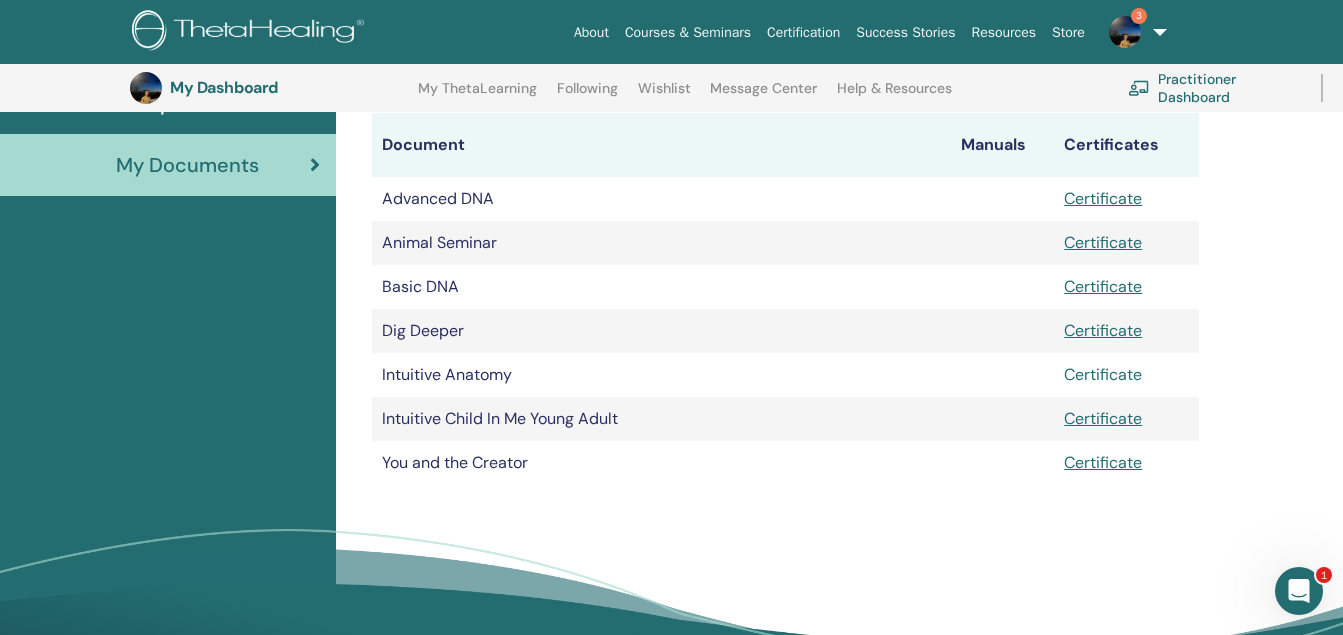 click on "Certificate" at bounding box center [1103, 374] 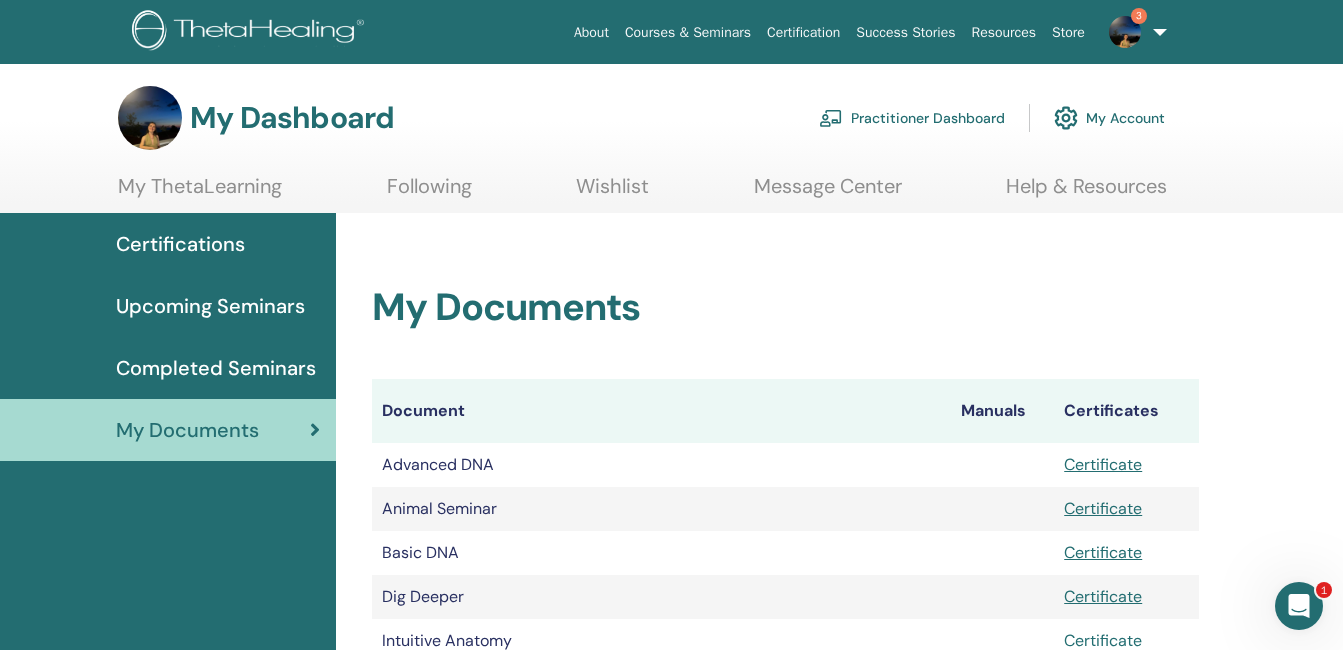 scroll, scrollTop: 0, scrollLeft: 0, axis: both 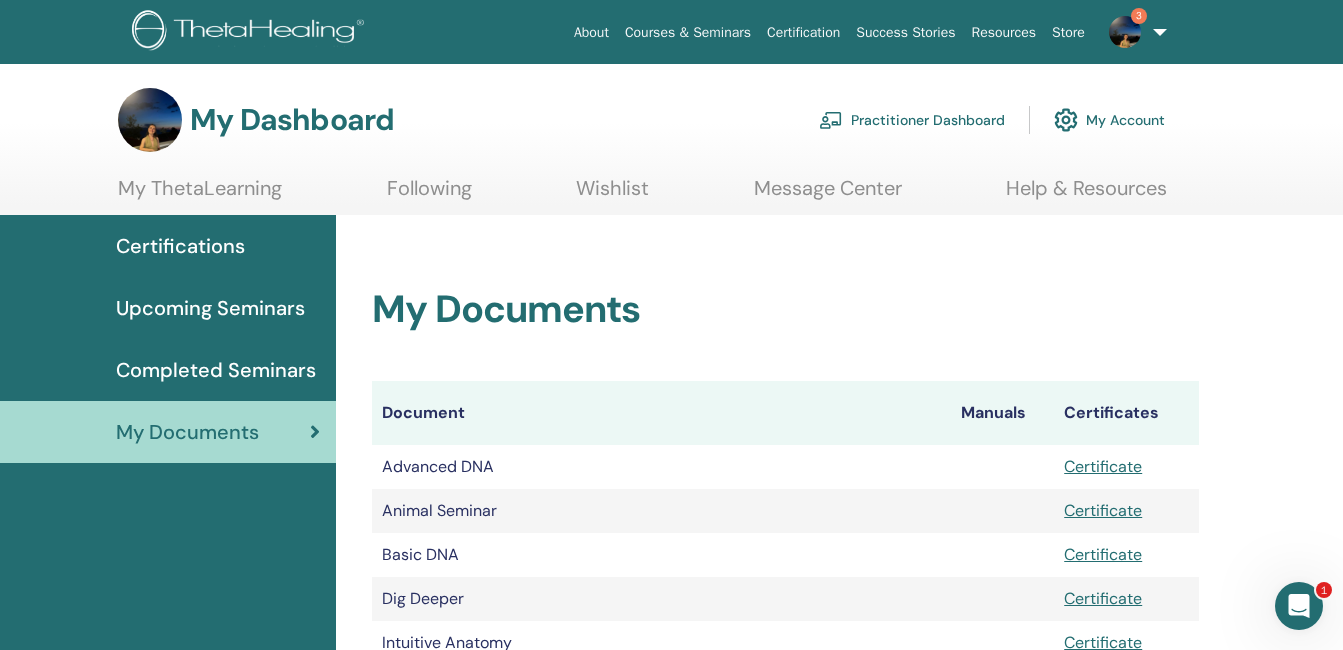 click on "Completed Seminars" at bounding box center (216, 370) 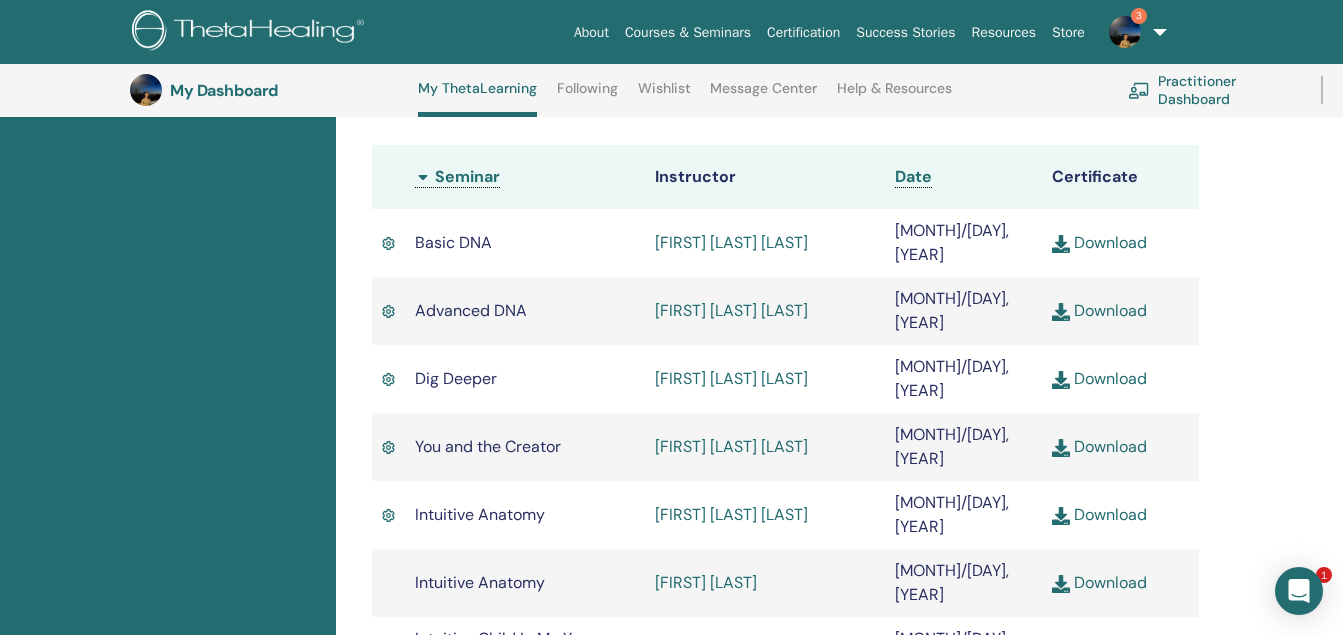 scroll, scrollTop: 591, scrollLeft: 0, axis: vertical 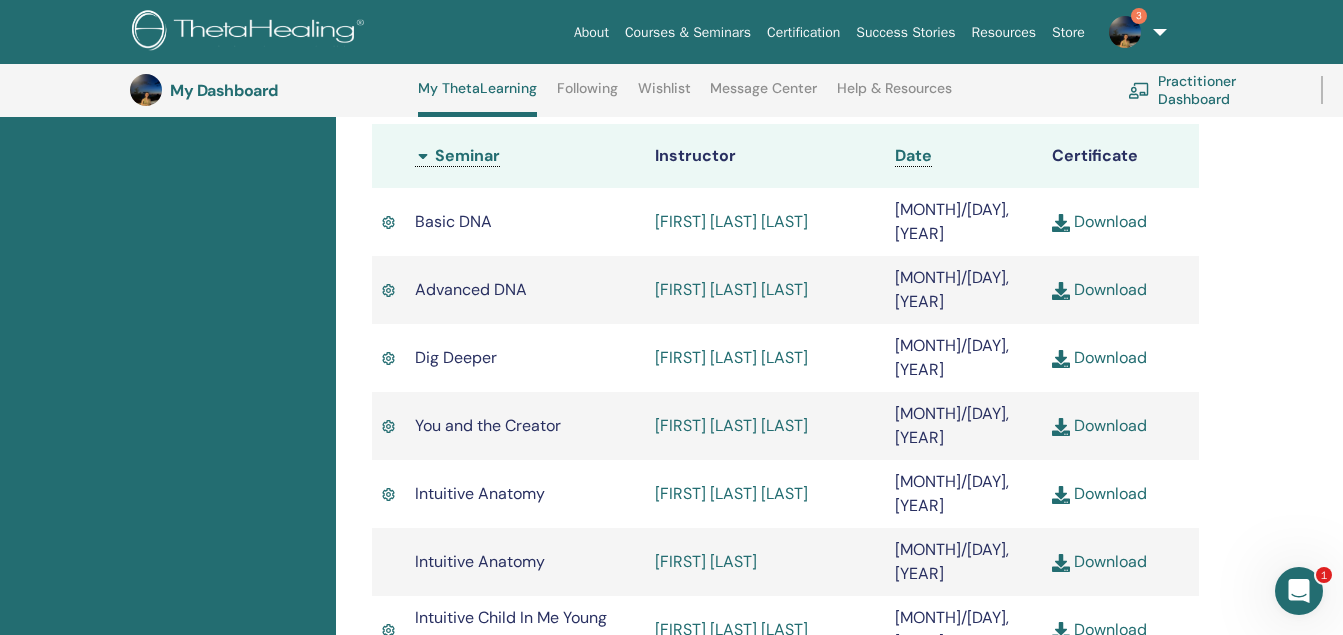 click on "Download" at bounding box center (1099, 561) 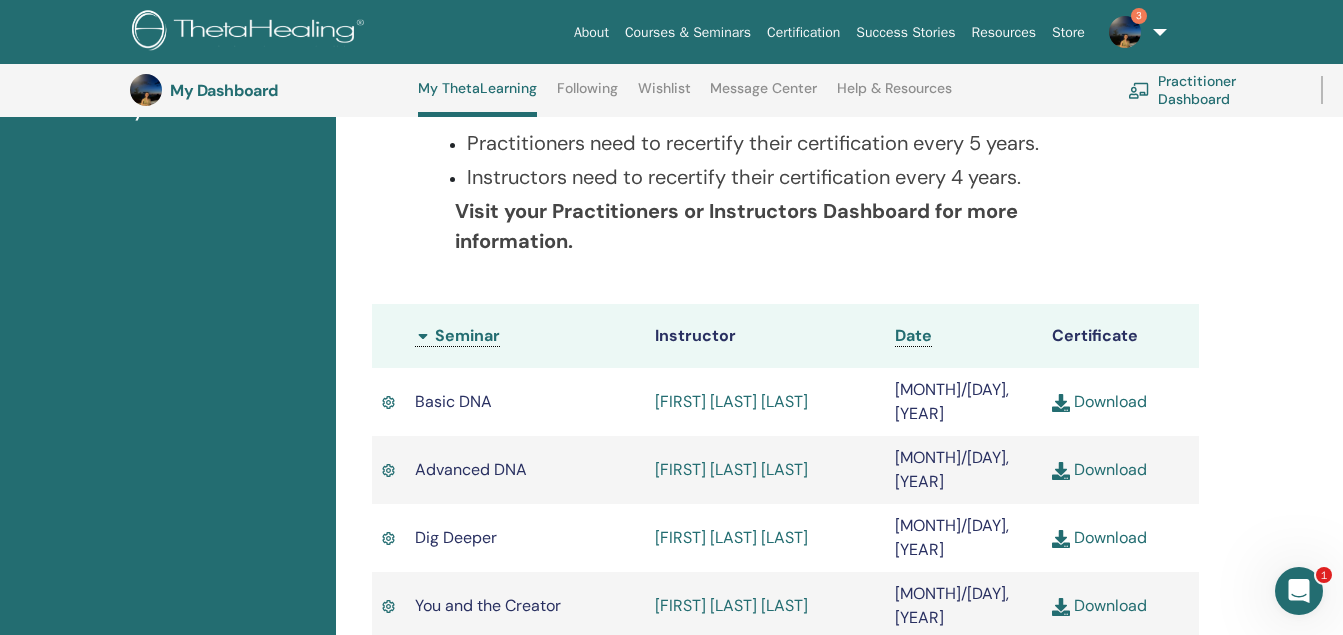 scroll, scrollTop: 409, scrollLeft: 0, axis: vertical 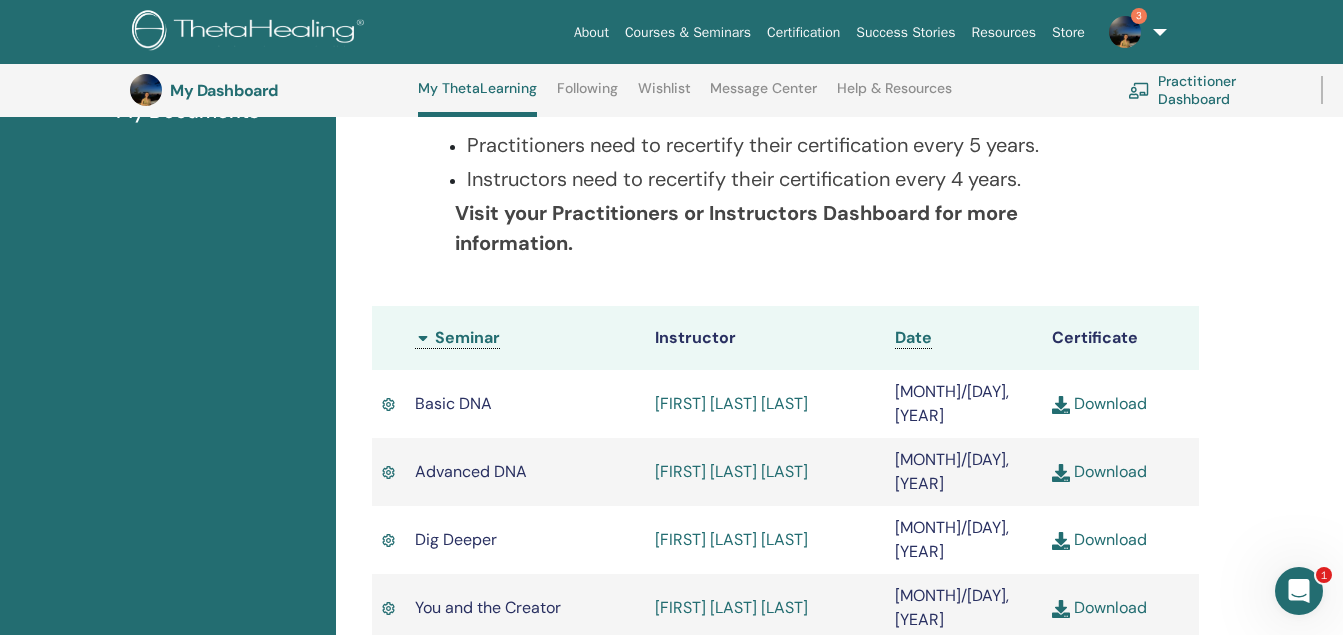 click on "3" at bounding box center (1134, 32) 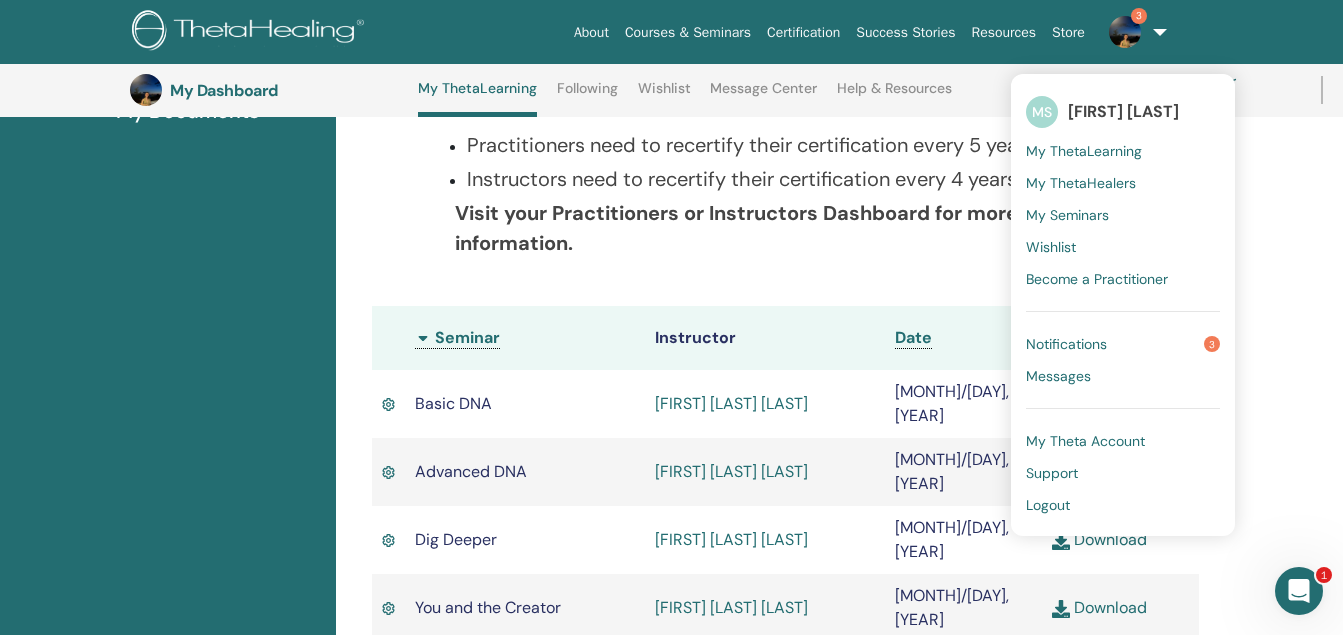 click on "Notifications 3" at bounding box center [1123, 344] 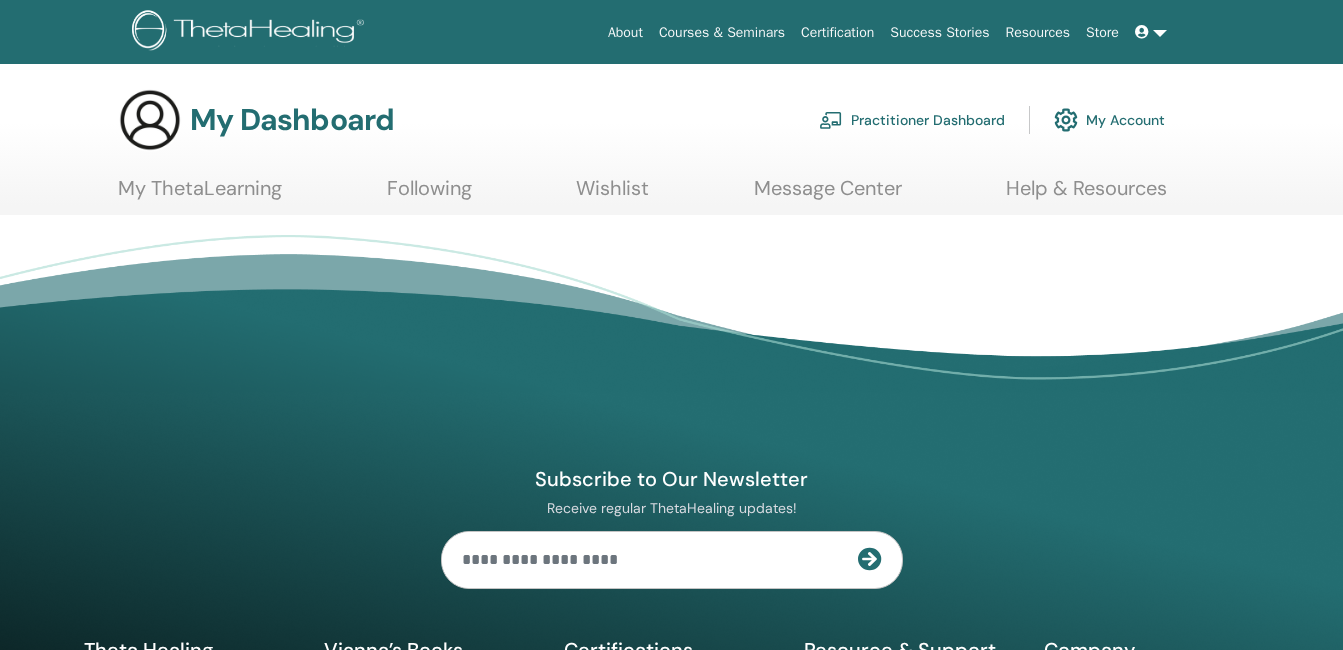 scroll, scrollTop: 0, scrollLeft: 0, axis: both 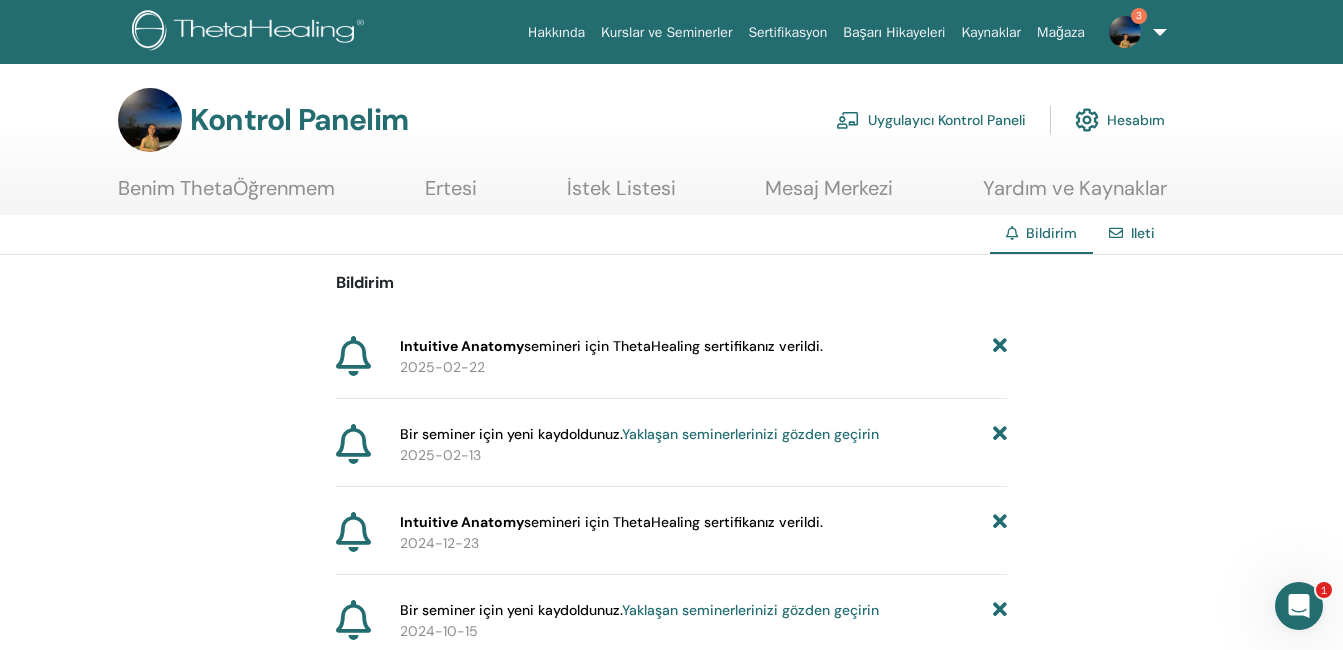 click on "3" at bounding box center (1134, 32) 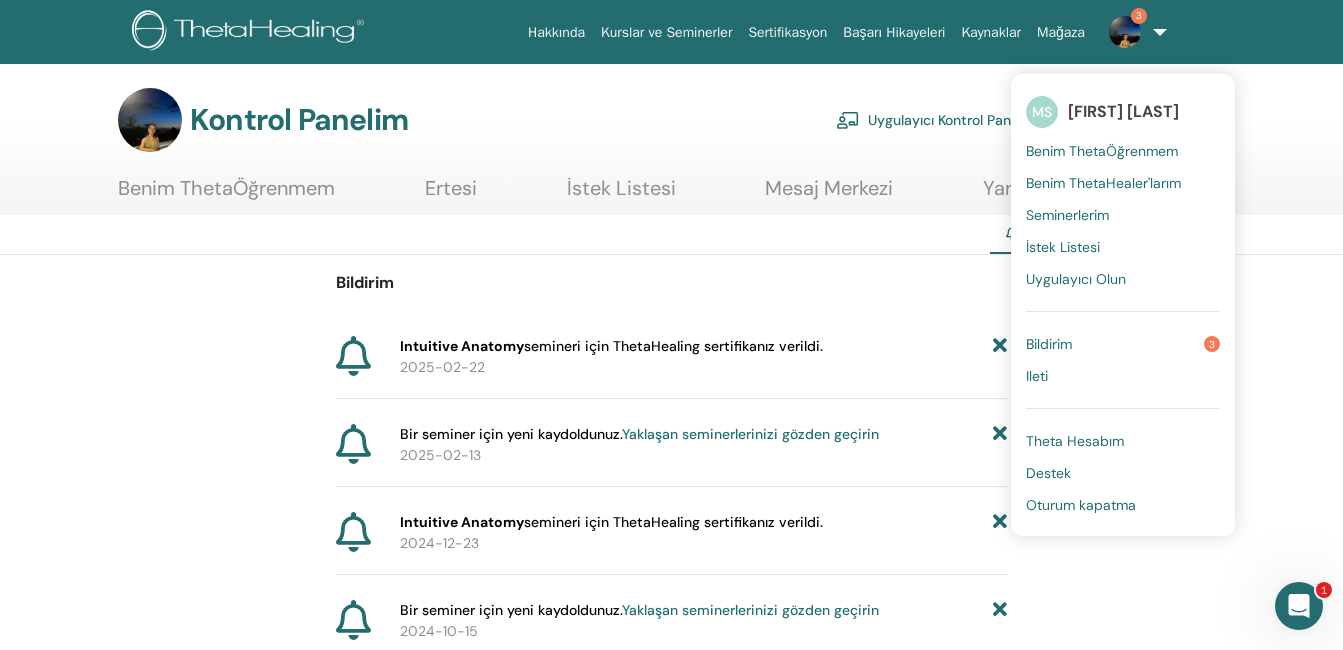 click on "Oturum kapatma" at bounding box center (1081, 505) 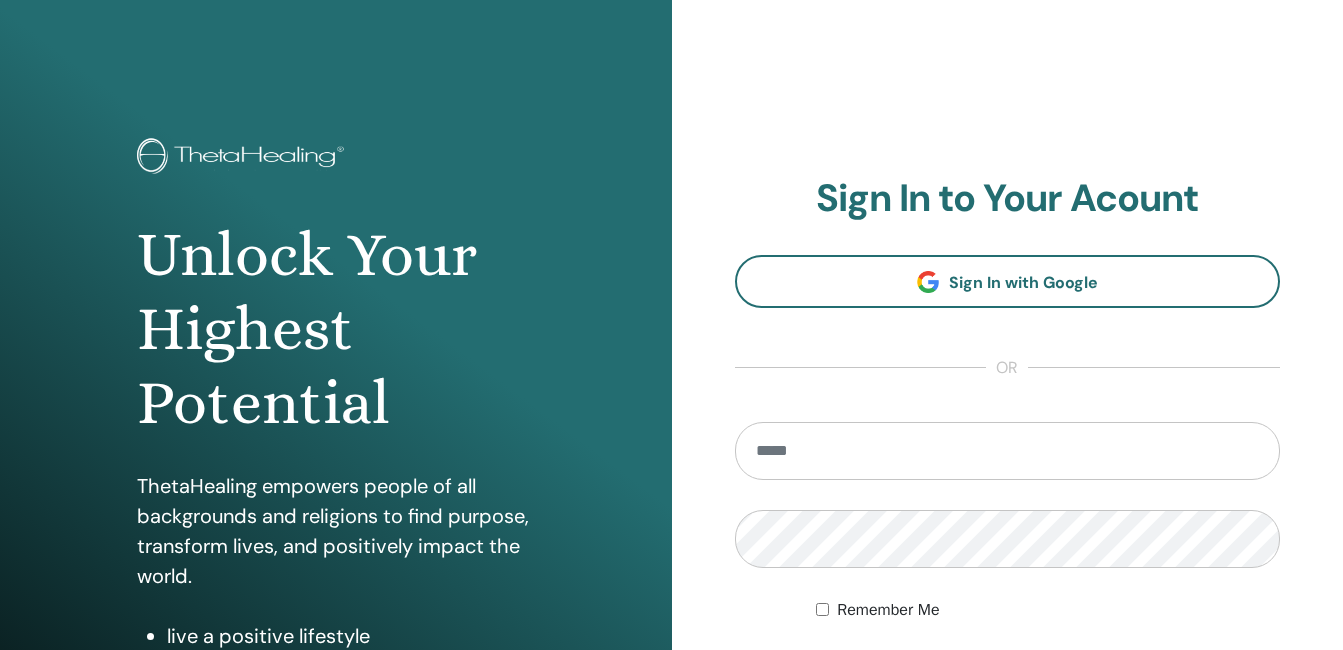 scroll, scrollTop: 0, scrollLeft: 0, axis: both 